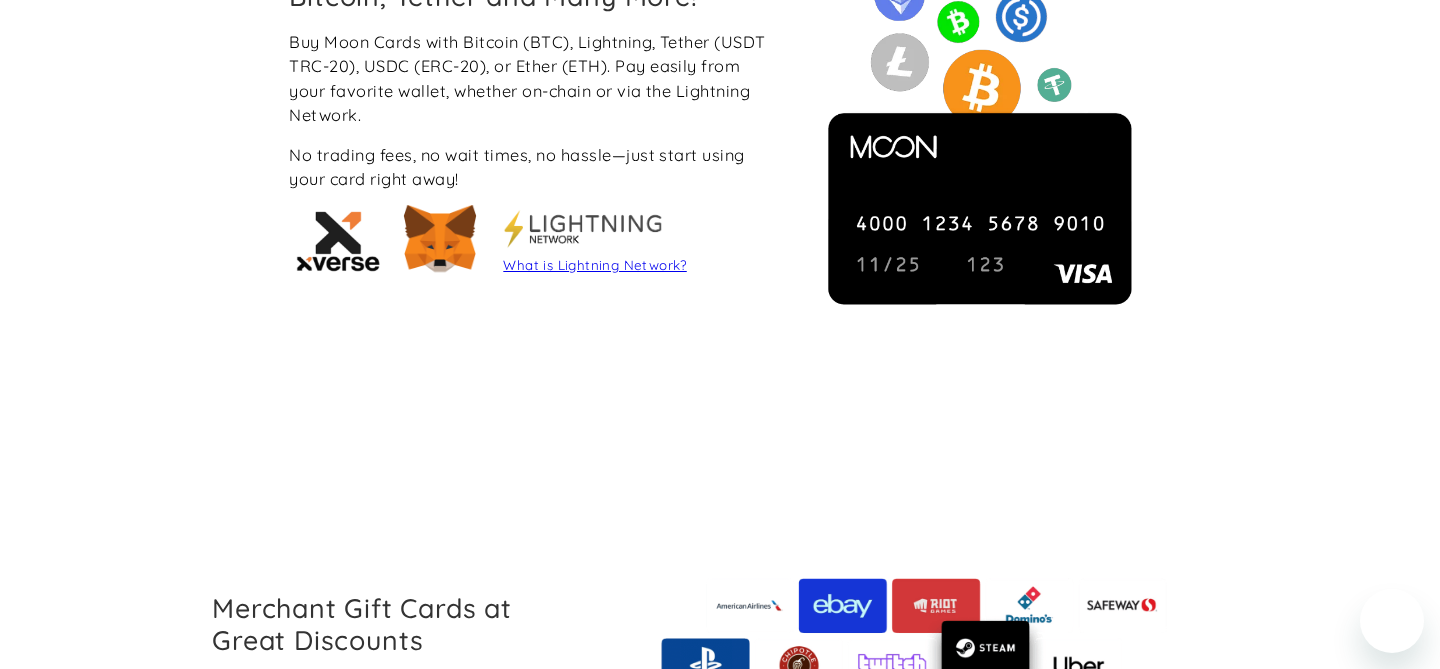 scroll, scrollTop: 3246, scrollLeft: 0, axis: vertical 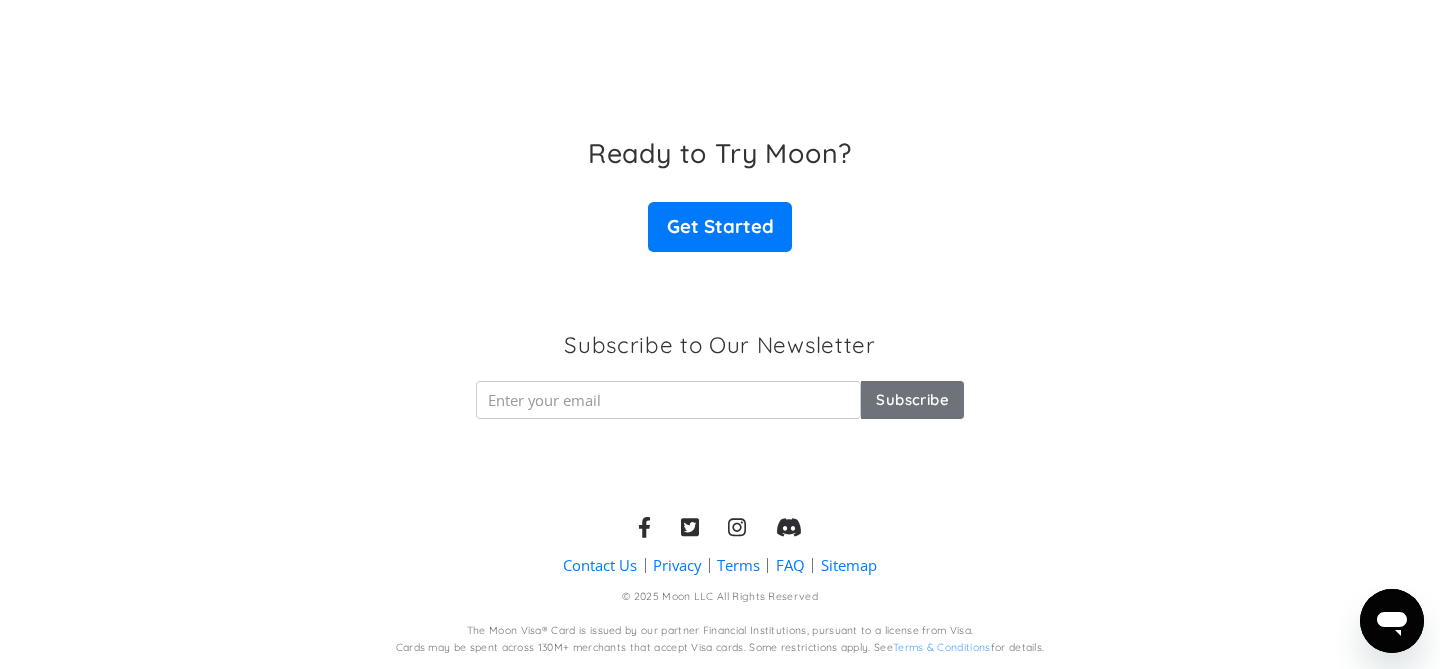 click on "Contact Us Privacy Terms FAQ Sitemap © 2025 Moon LLC All Rights Reserved The Moon Visa® Card is issued by our partner Financial Institutions, pursuant to a license from Visa. Cards may be spent across 130M+ merchants that accept Visa cards. Some restrictions apply. See  Terms & Conditions  for details." at bounding box center (720, 586) 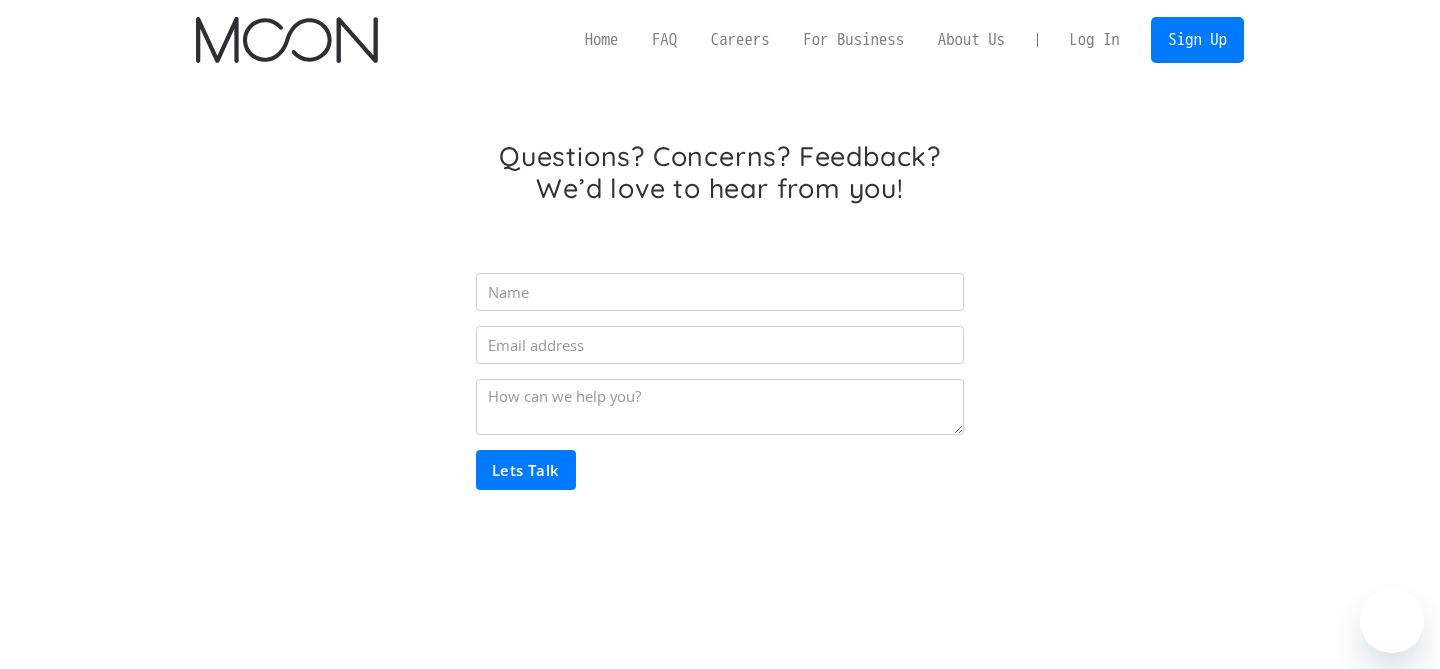 scroll, scrollTop: 0, scrollLeft: 0, axis: both 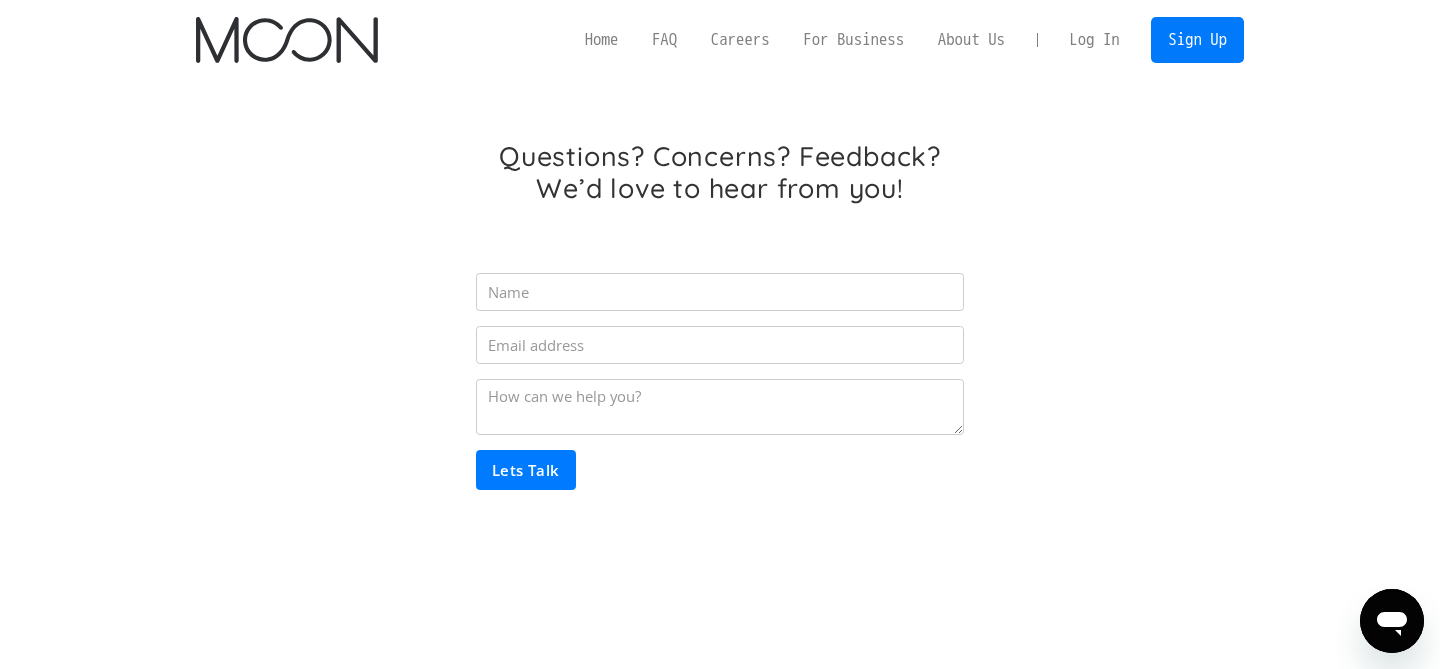 click on "Home FAQ Careers For Business About Us Log In Sign Up" at bounding box center [906, 39] 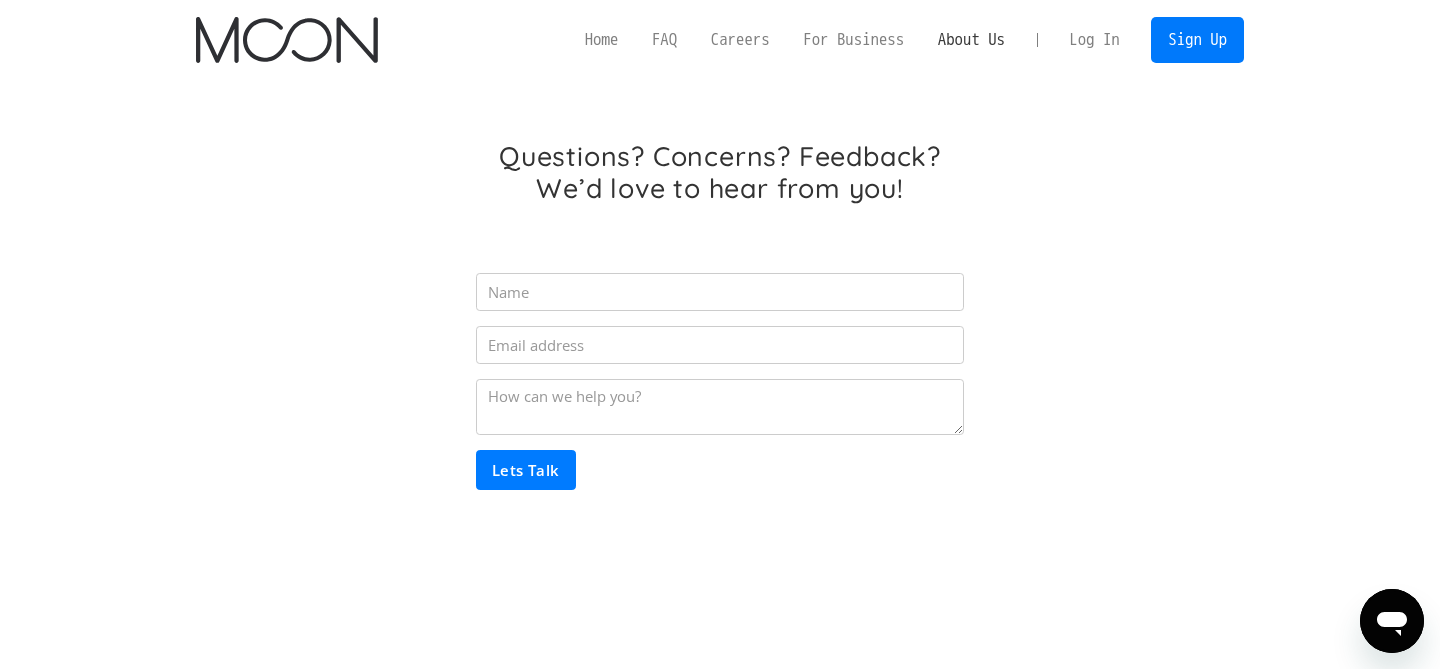 click on "About Us" at bounding box center (971, 39) 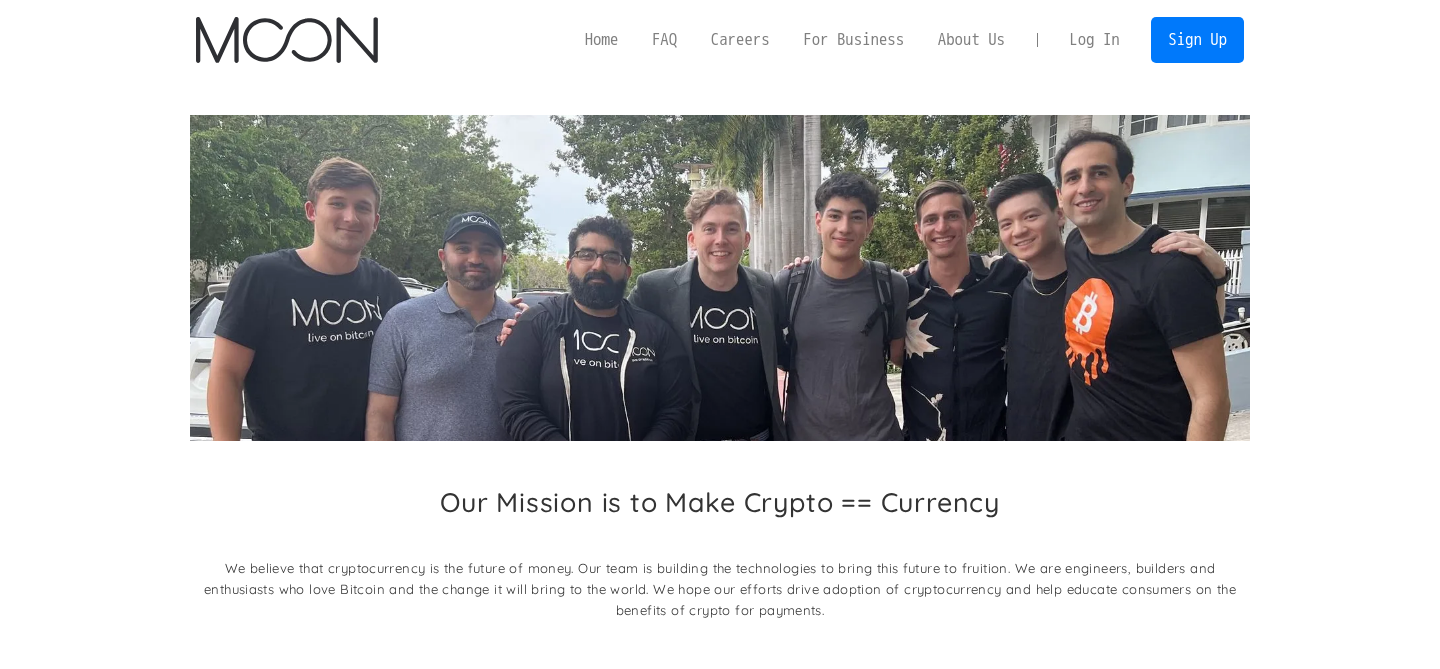 scroll, scrollTop: 0, scrollLeft: 0, axis: both 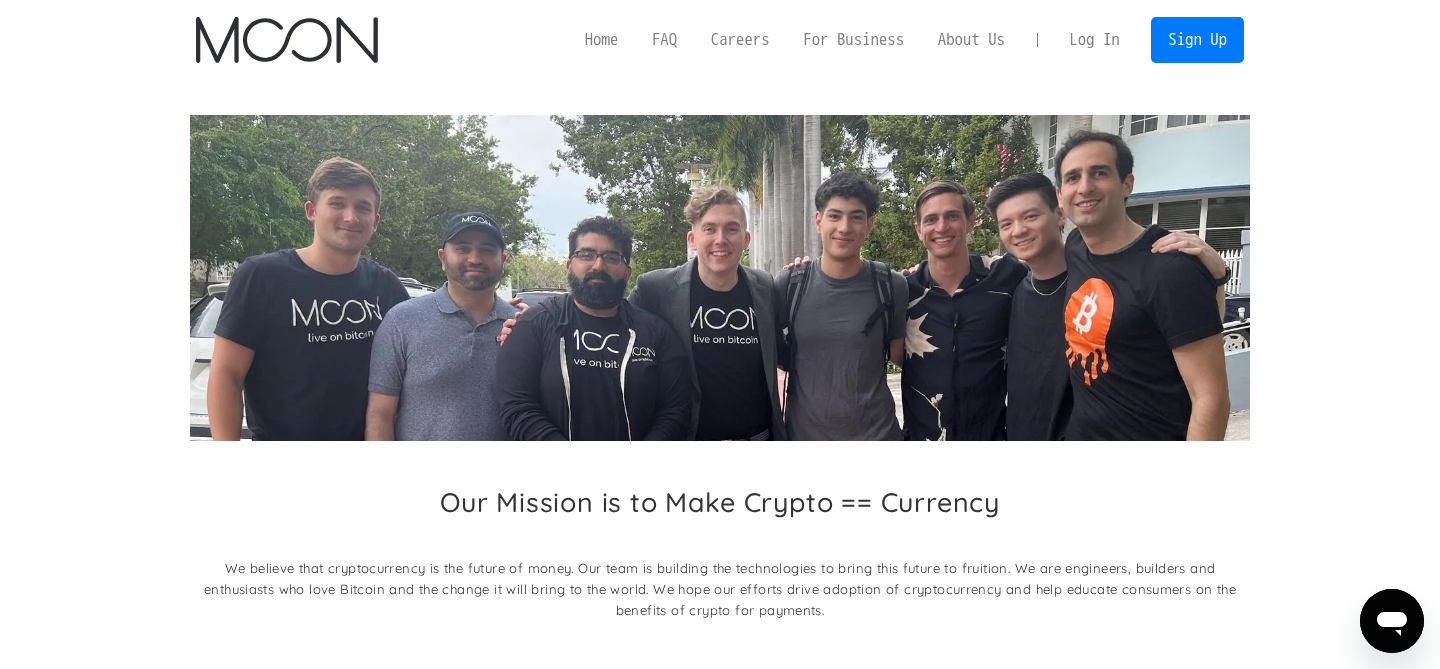 click on "Log In" at bounding box center [1094, 40] 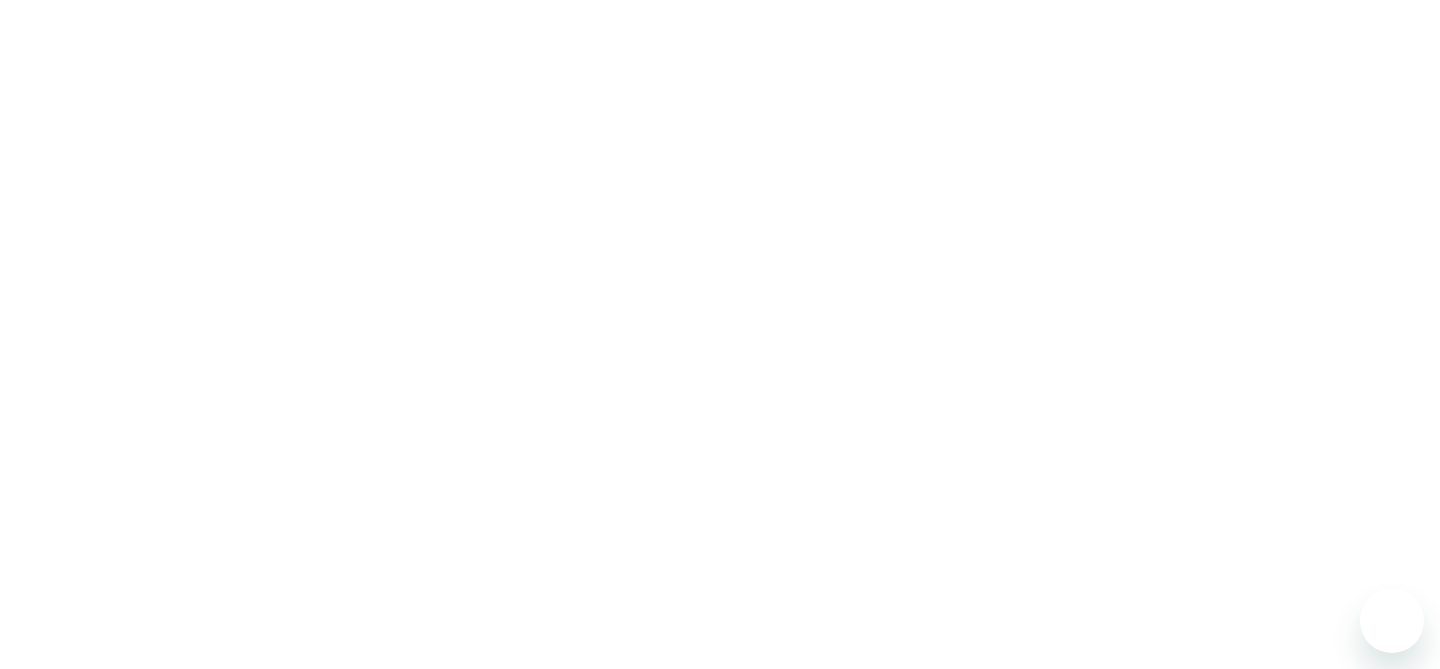 scroll, scrollTop: 0, scrollLeft: 0, axis: both 